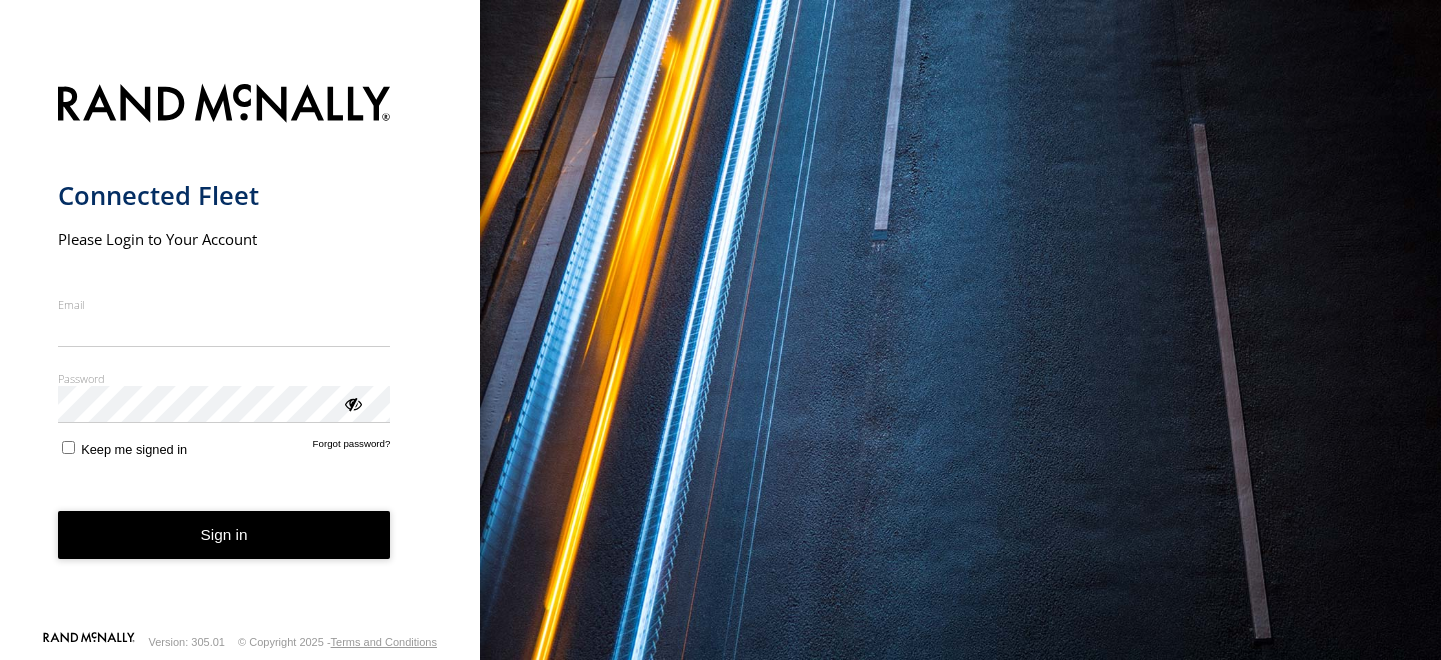 scroll, scrollTop: 0, scrollLeft: 0, axis: both 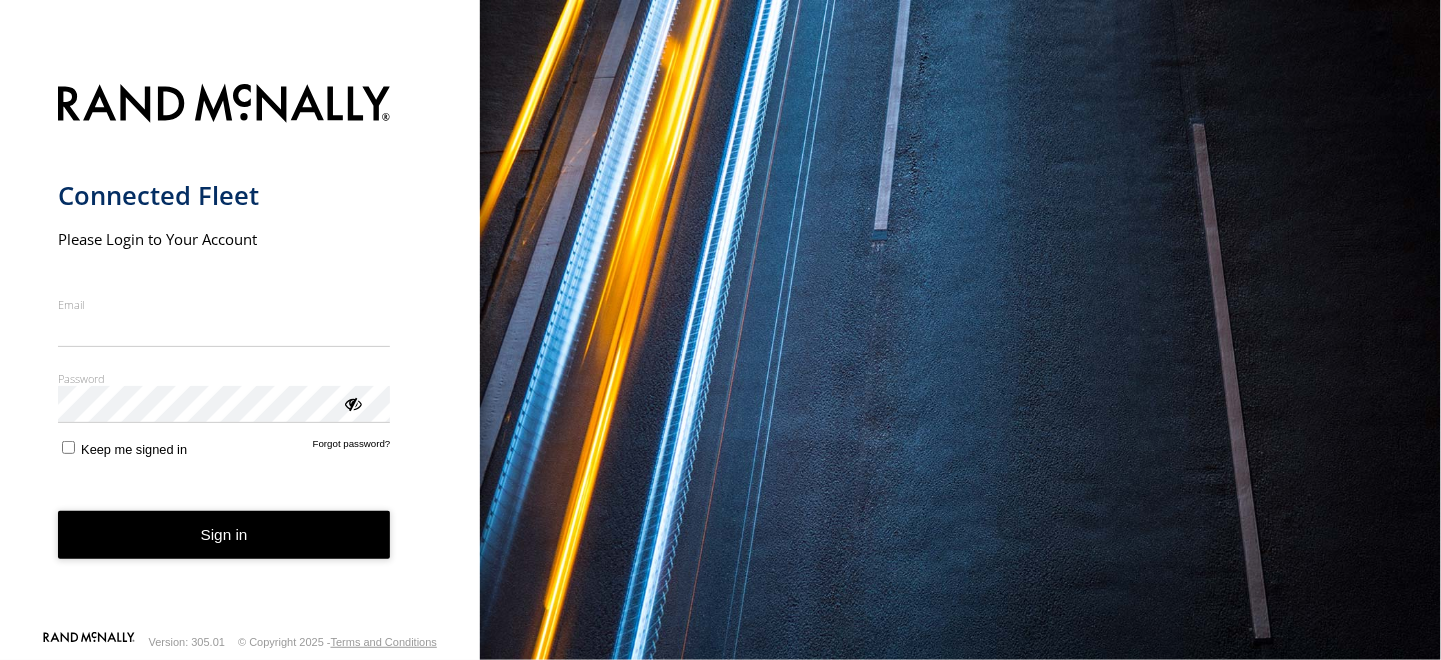 type on "**********" 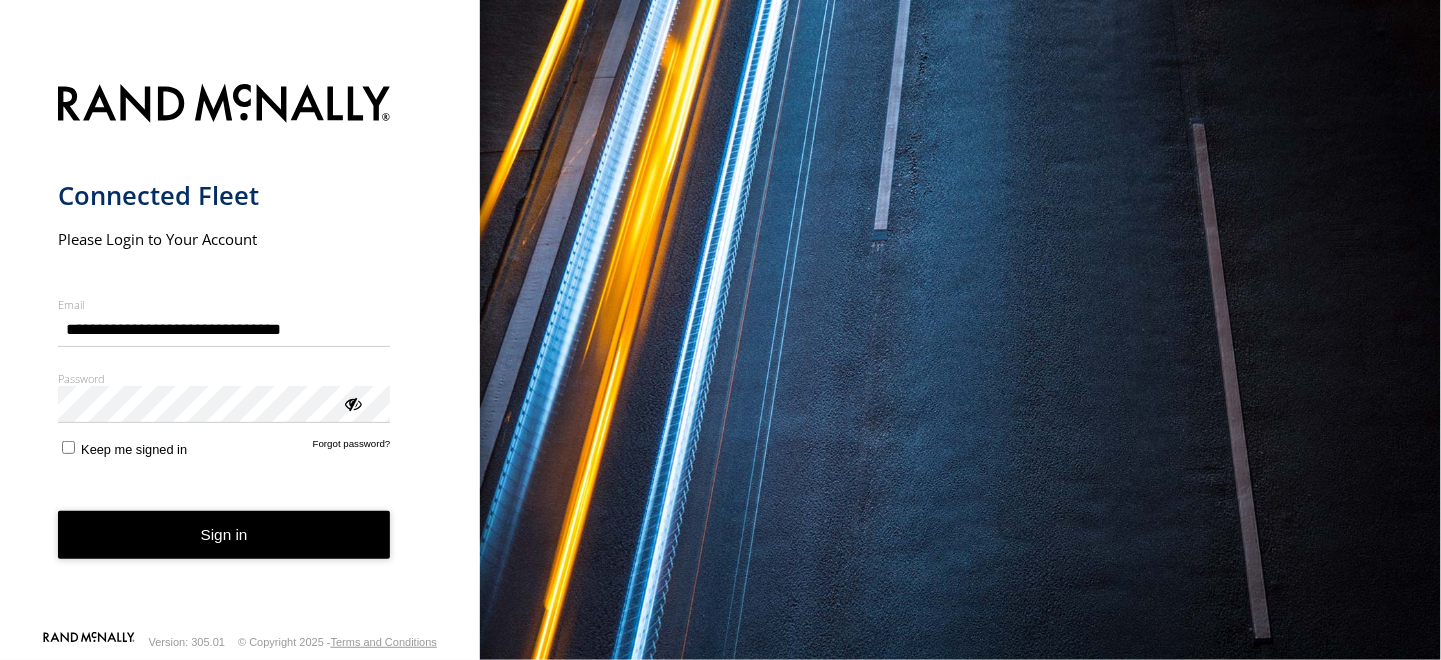 click on "Sign in" at bounding box center (224, 535) 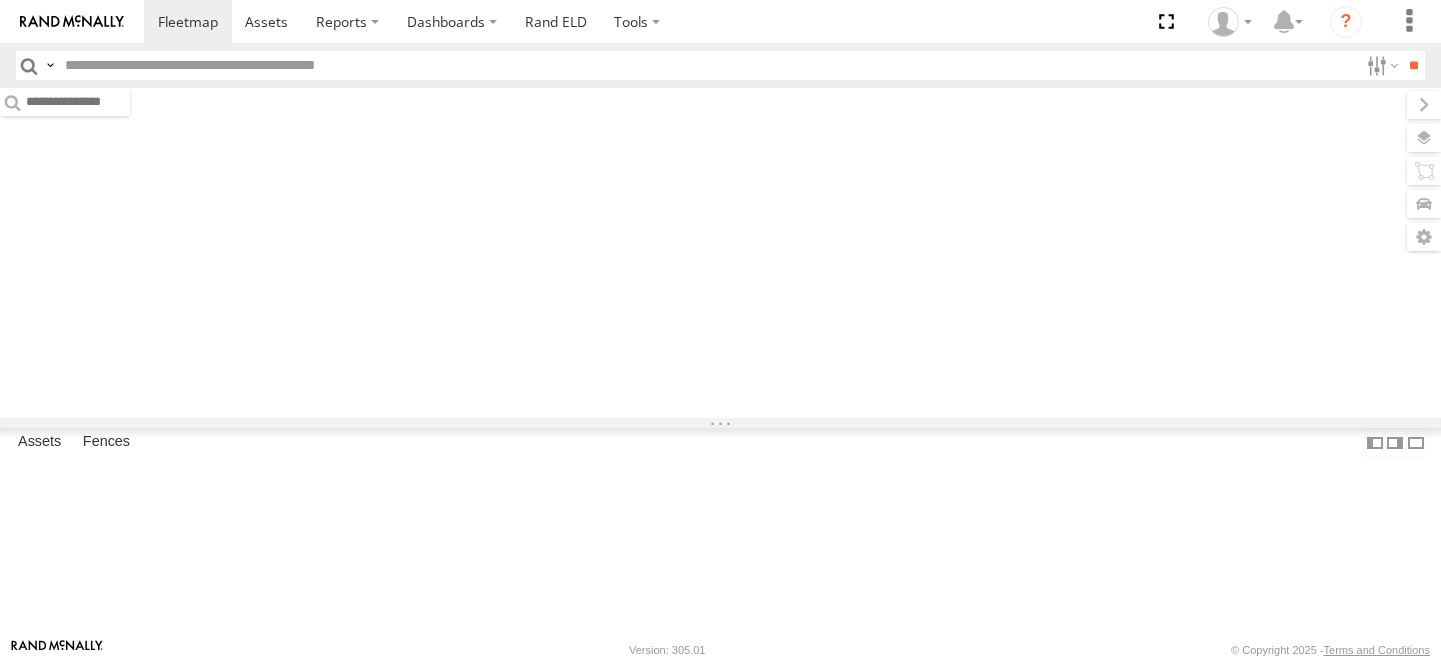 scroll, scrollTop: 0, scrollLeft: 0, axis: both 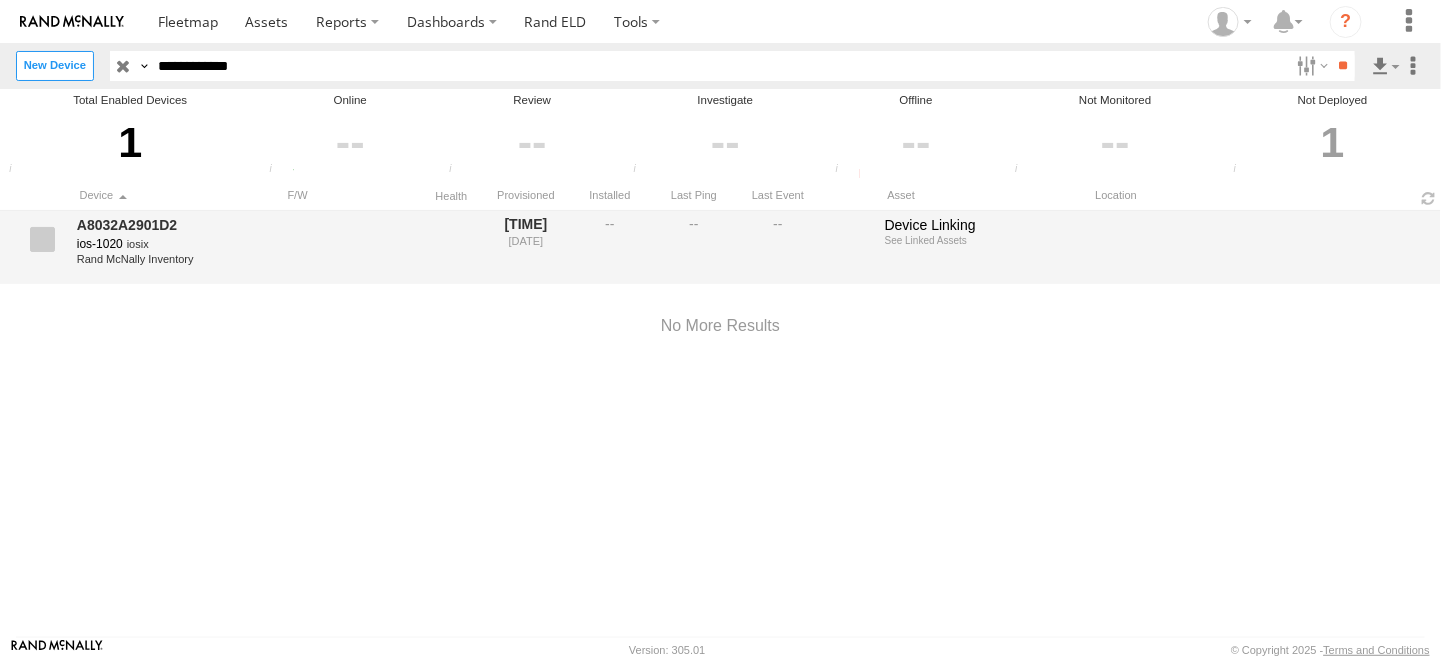 click at bounding box center [42, 239] 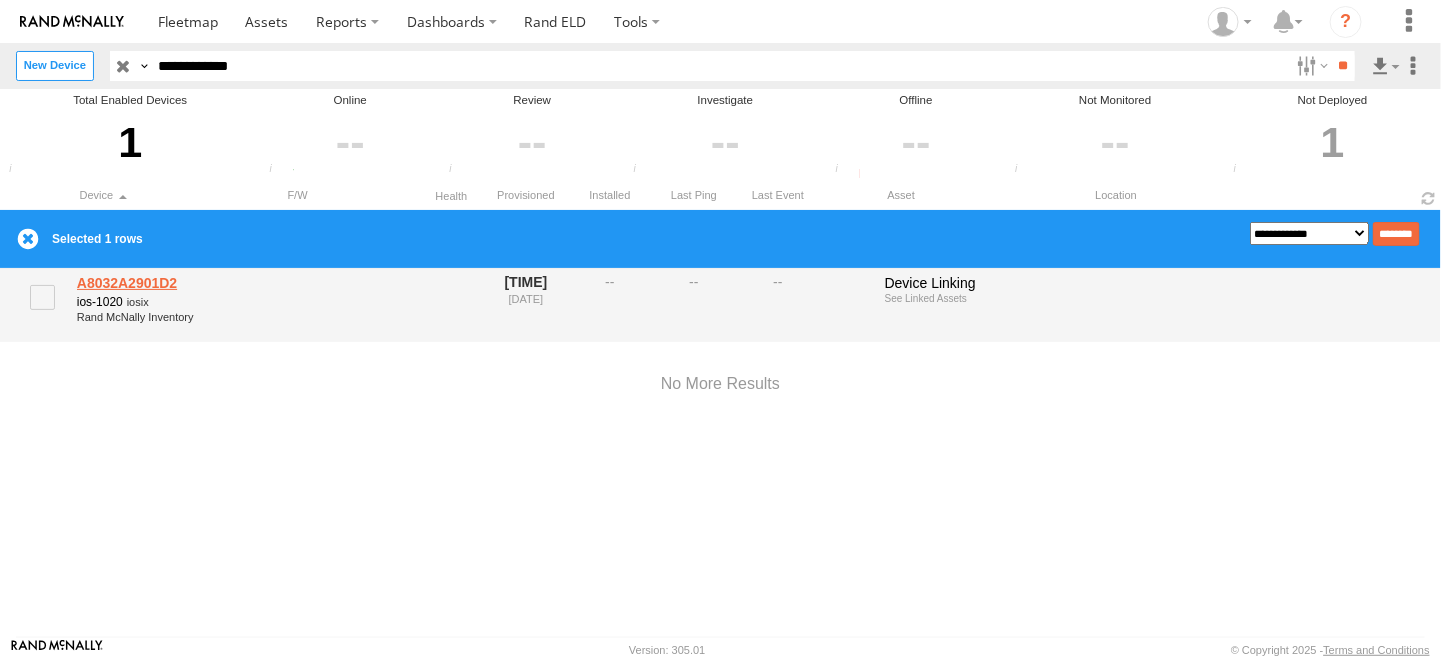 click on "A8032A2901D2" at bounding box center (174, 283) 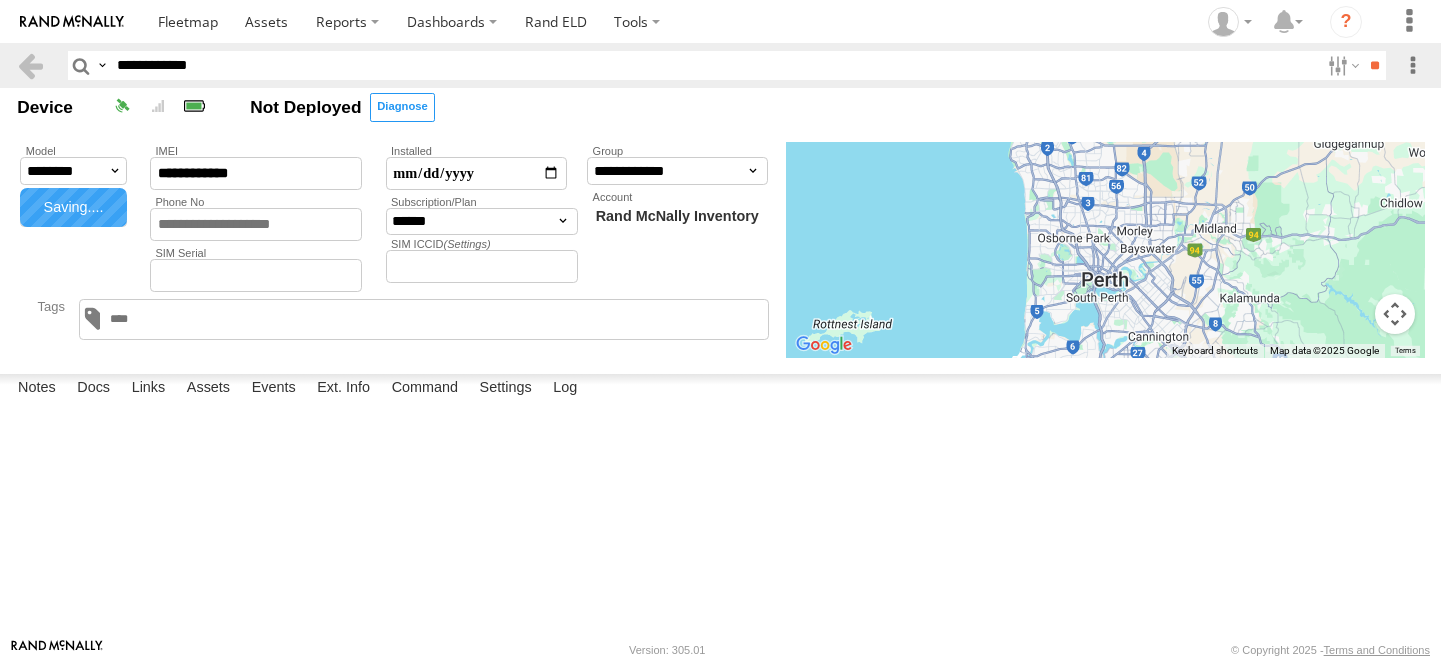 select on "*" 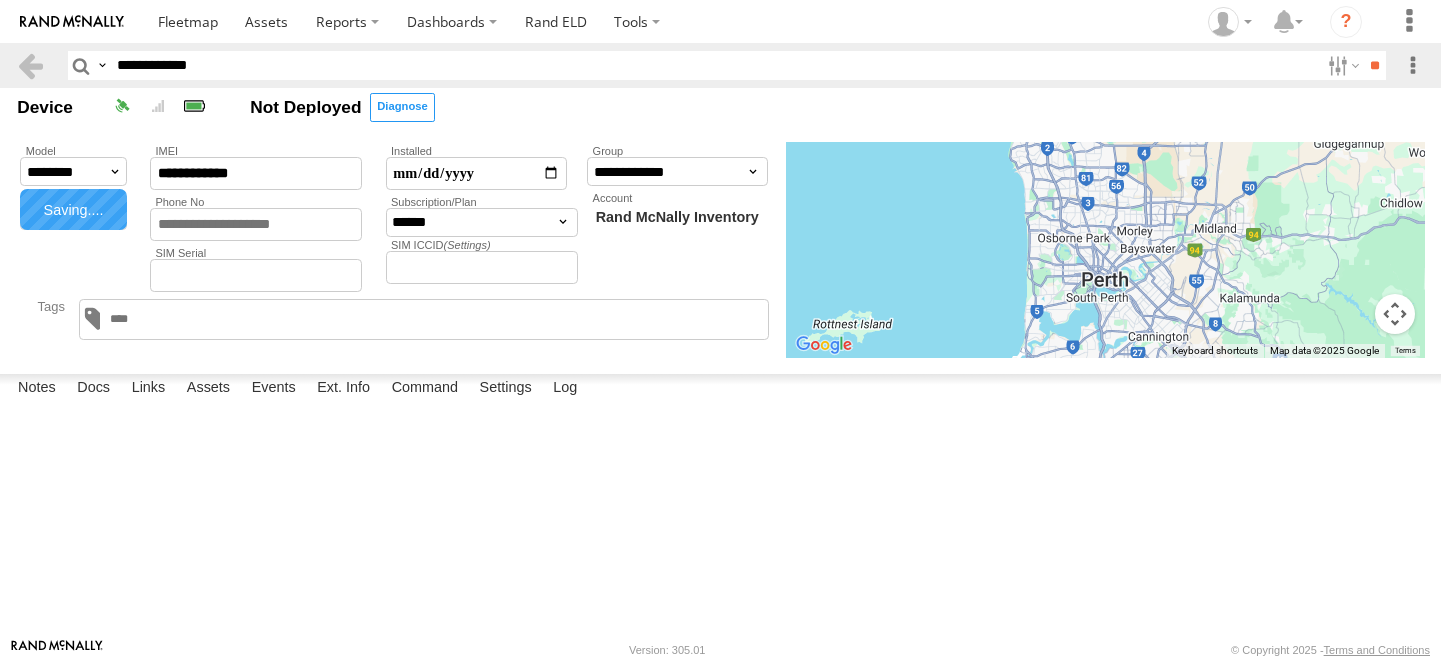 scroll, scrollTop: 0, scrollLeft: 0, axis: both 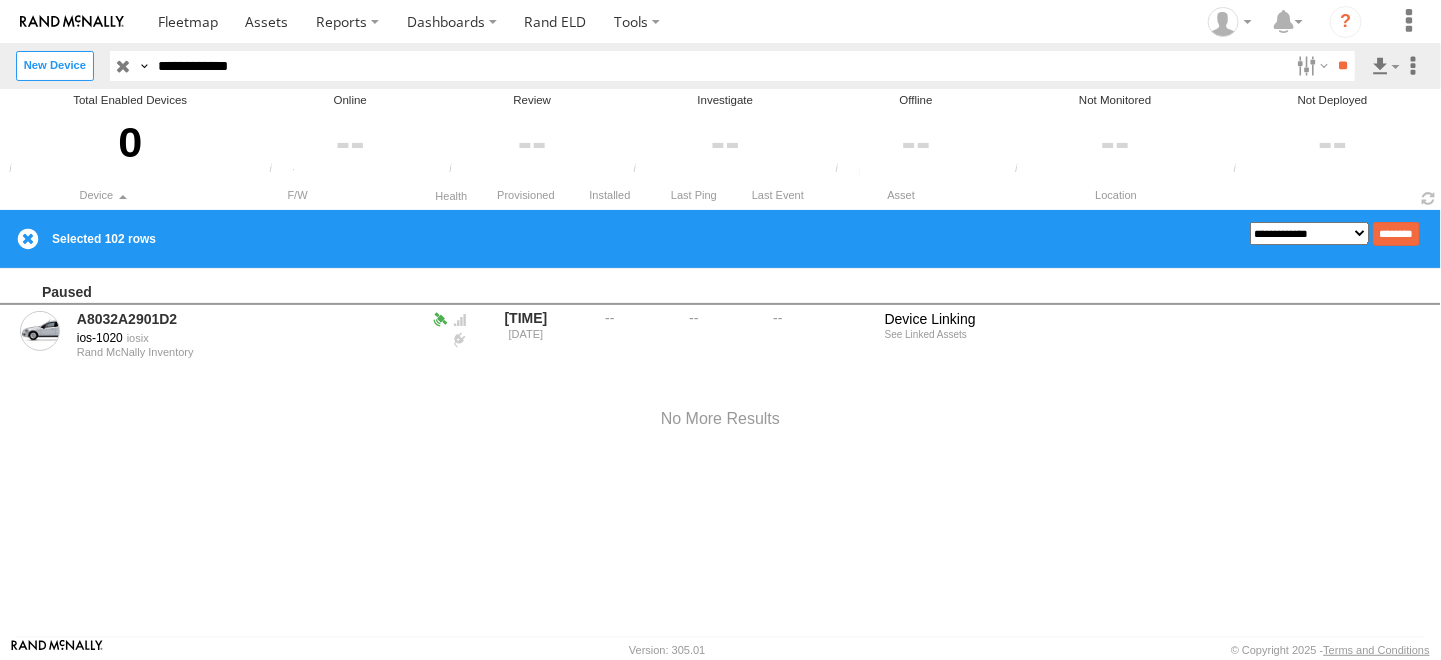 drag, startPoint x: 286, startPoint y: 75, endPoint x: 149, endPoint y: 116, distance: 143.0035 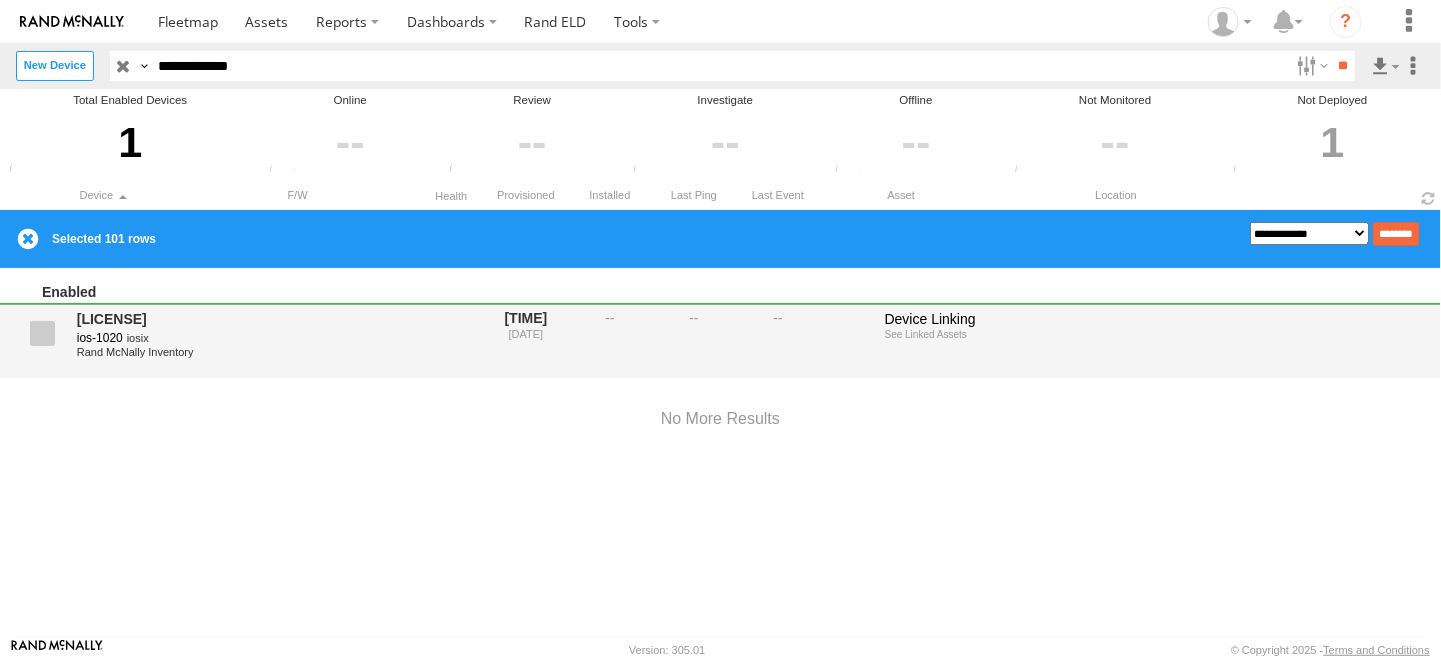 click at bounding box center [42, 333] 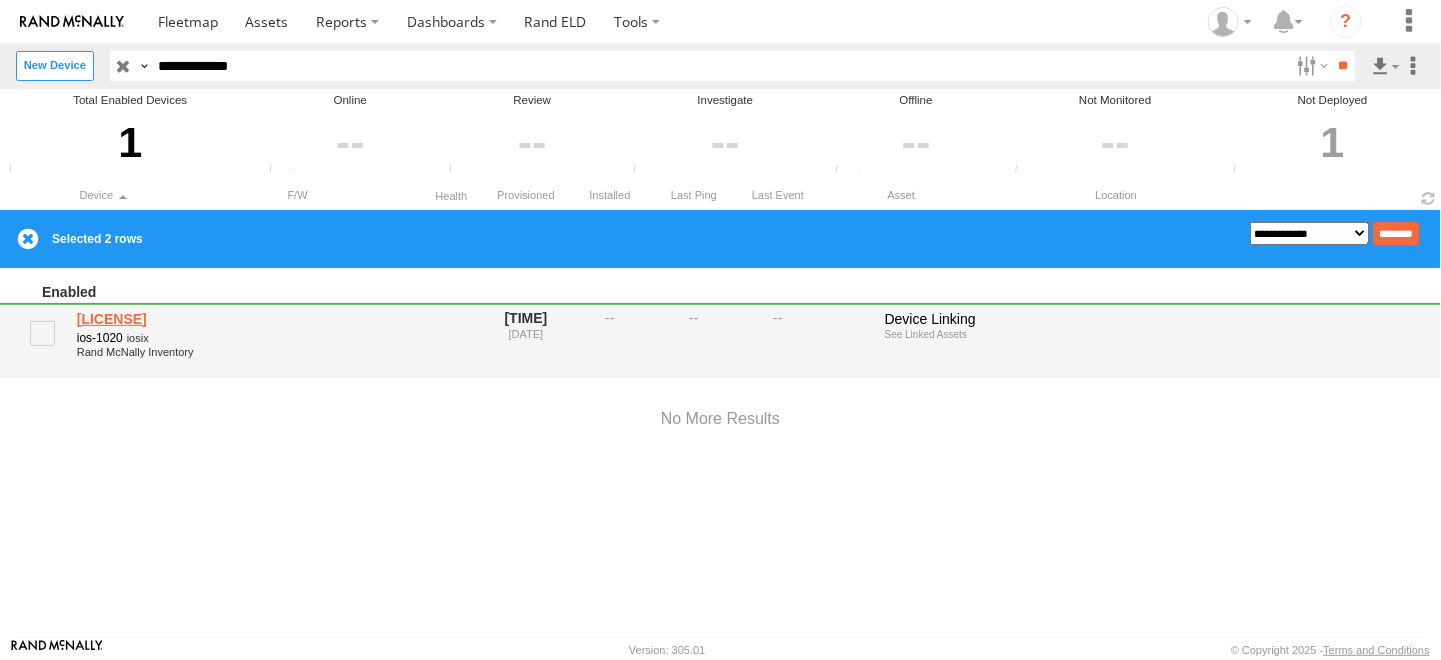 click on "[LICENSE]" at bounding box center (174, 319) 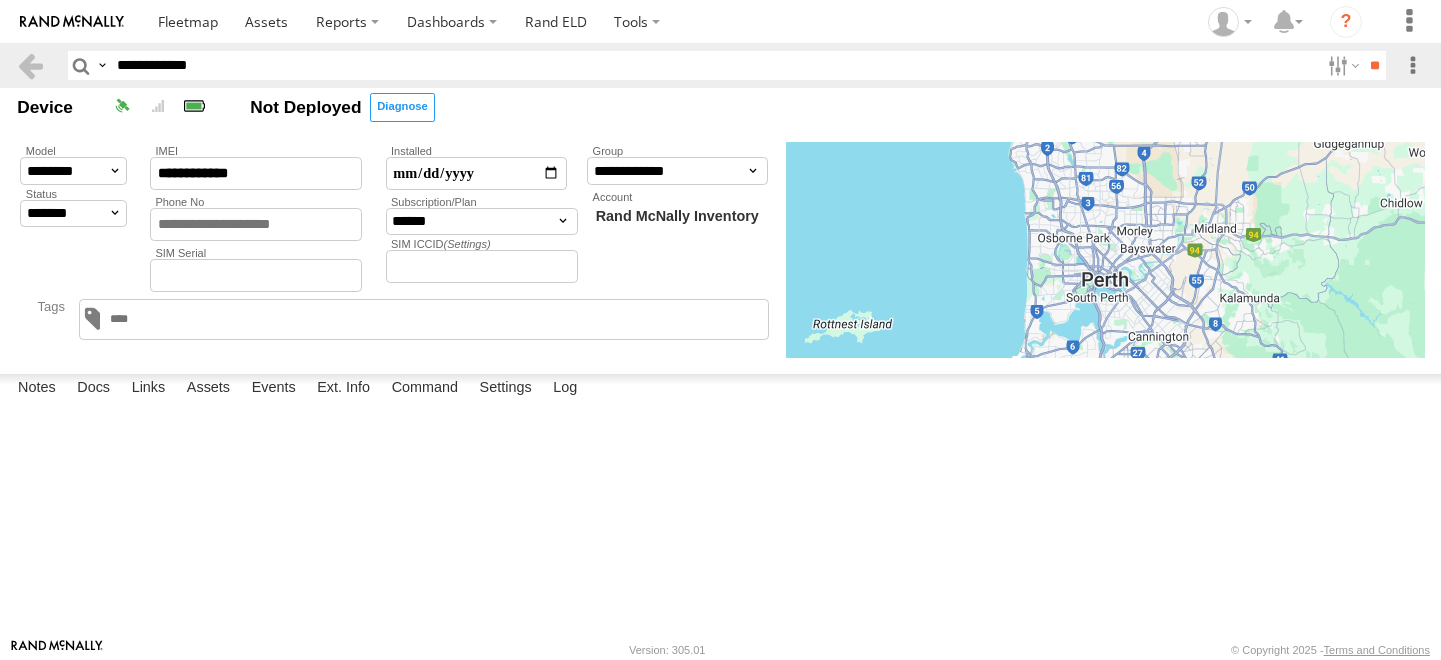 select on "*" 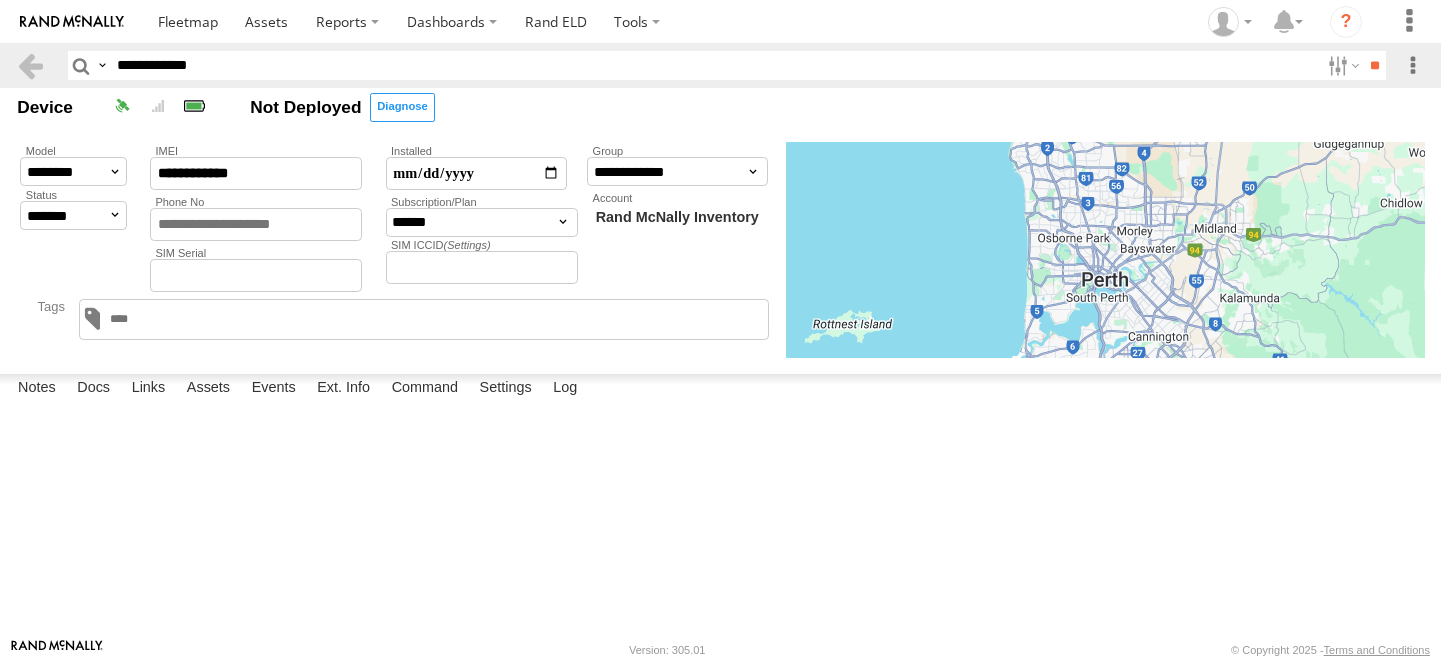 scroll, scrollTop: 0, scrollLeft: 0, axis: both 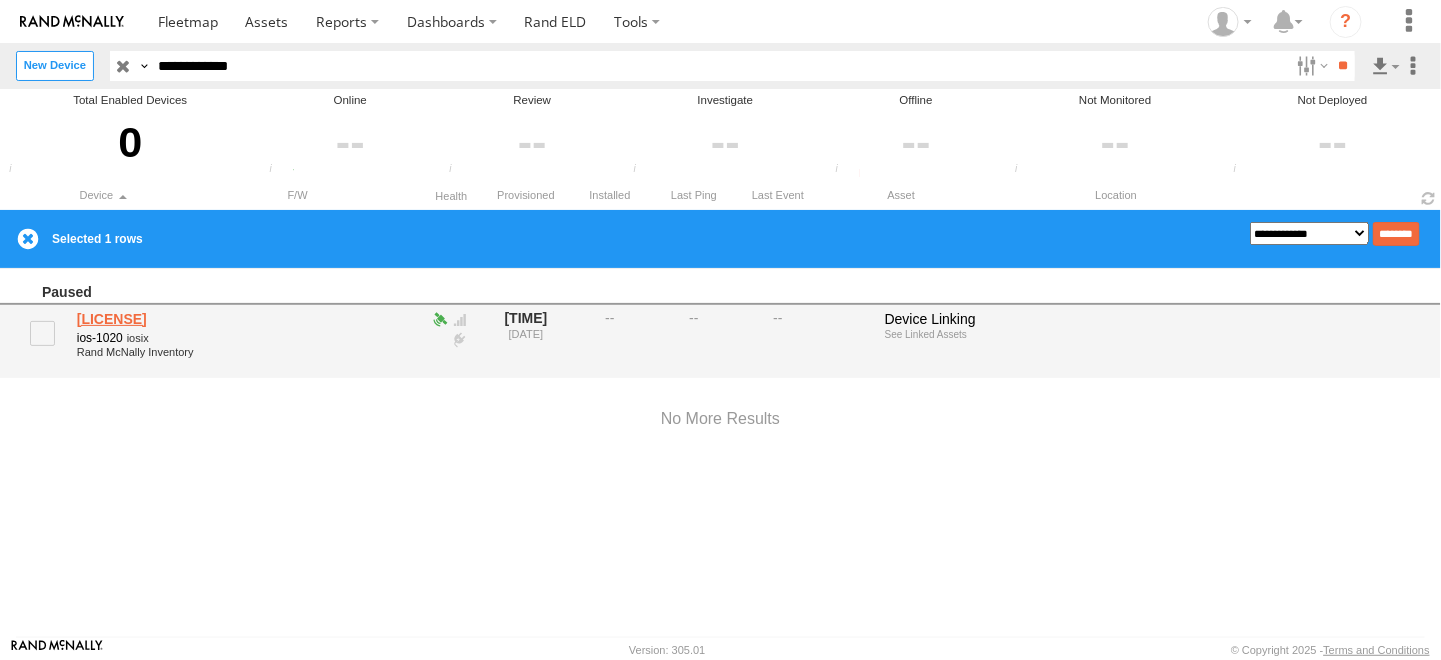 click on "A8032A284952" at bounding box center [174, 319] 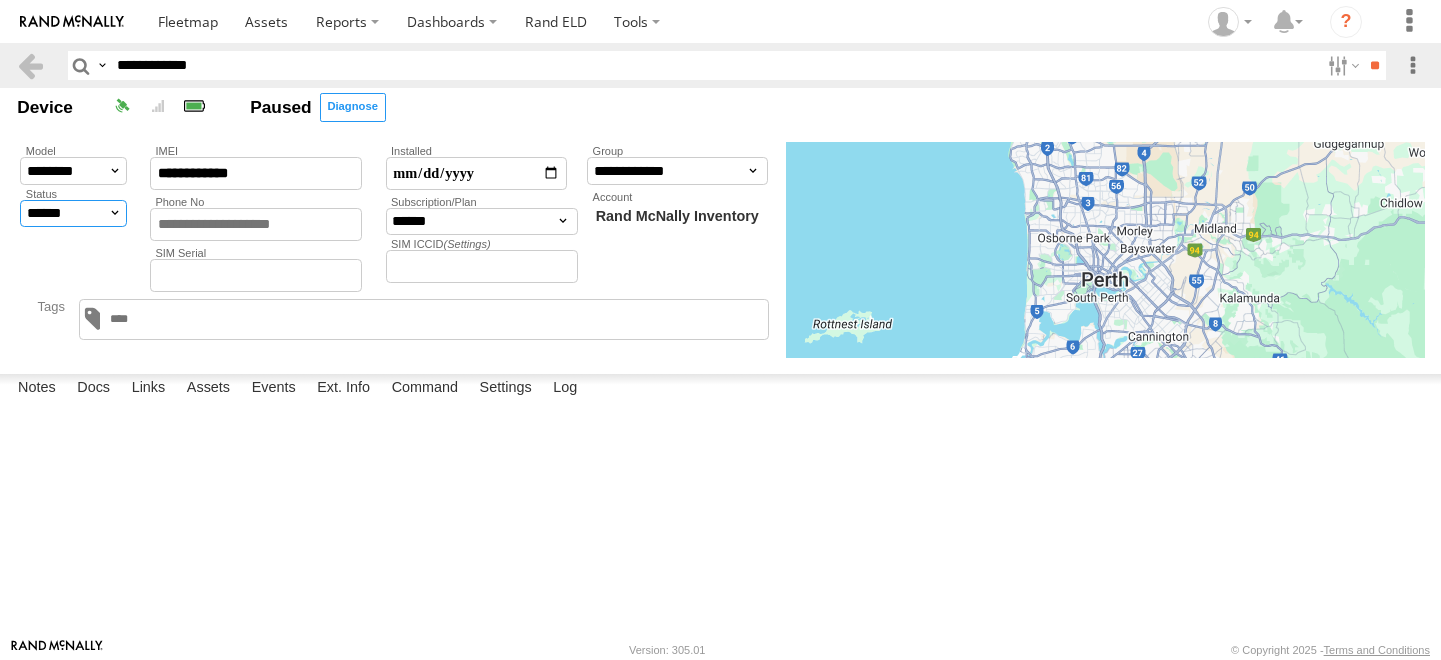 click on "**********" at bounding box center (73, 214) 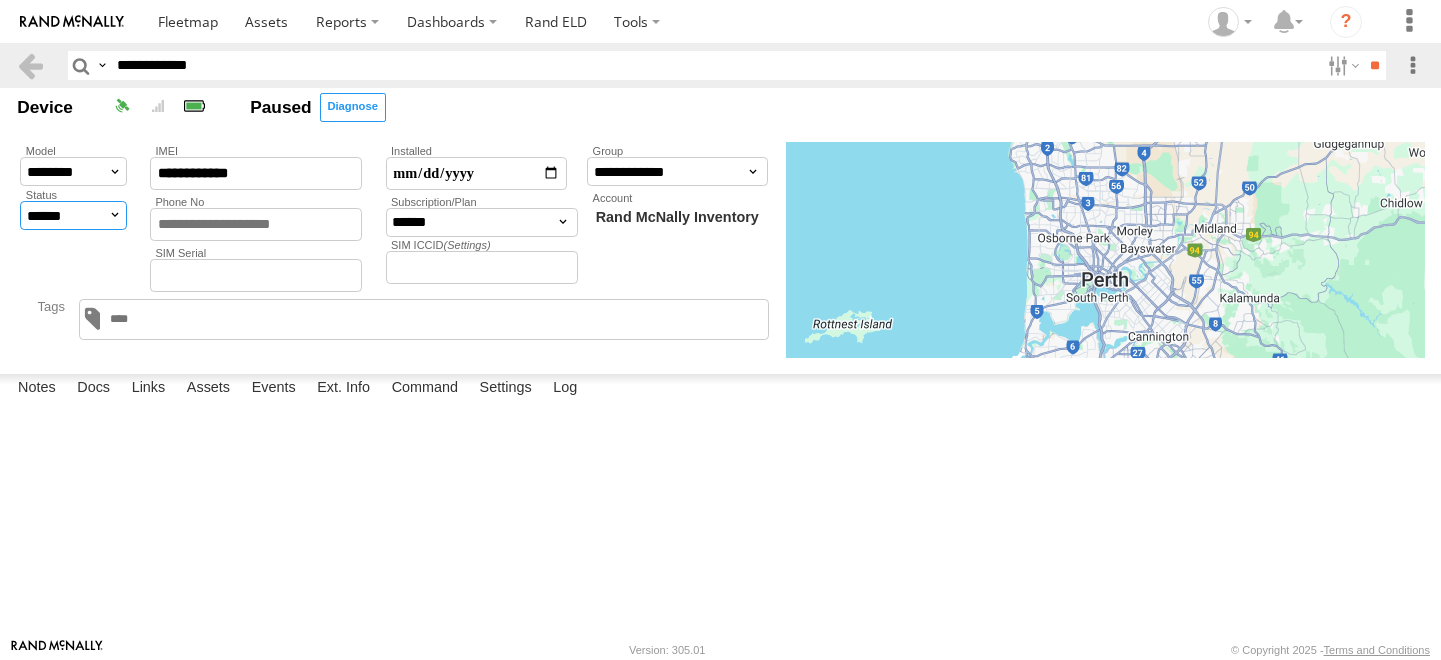 scroll, scrollTop: 0, scrollLeft: 0, axis: both 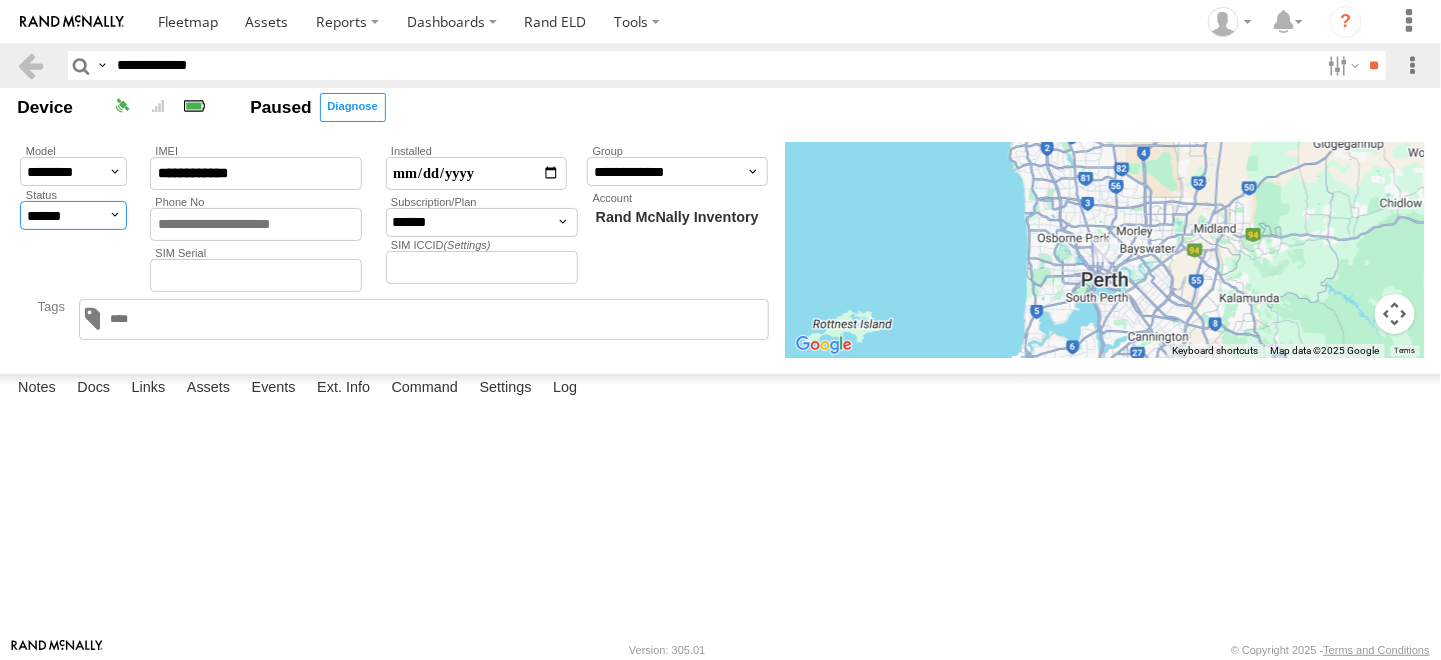 select on "*" 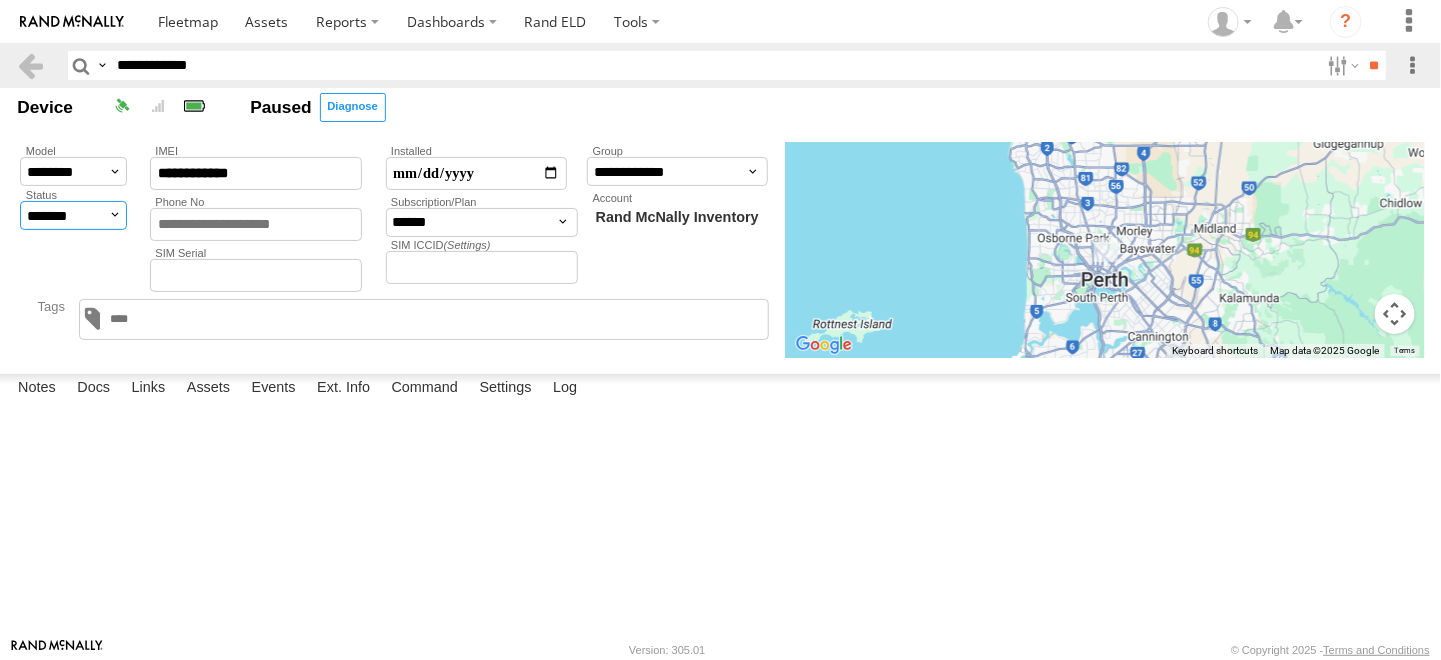 click on "**********" at bounding box center [73, 215] 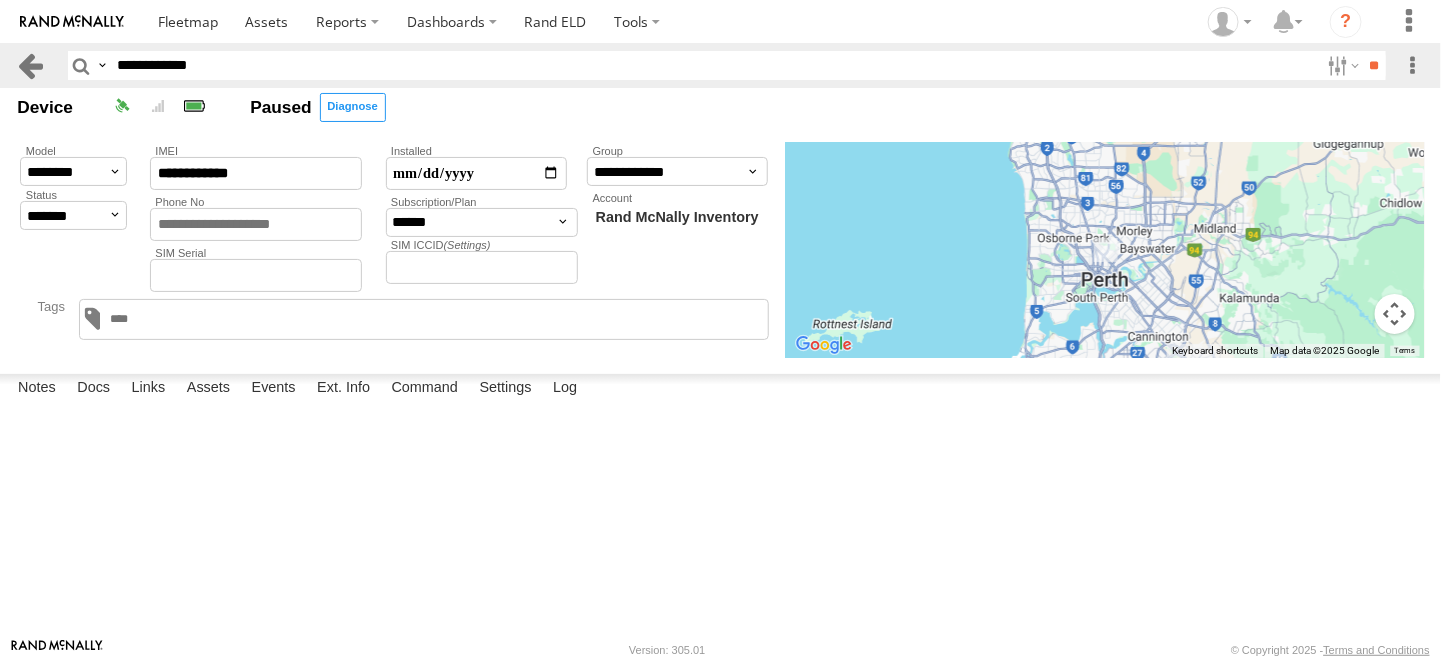 click at bounding box center [30, 65] 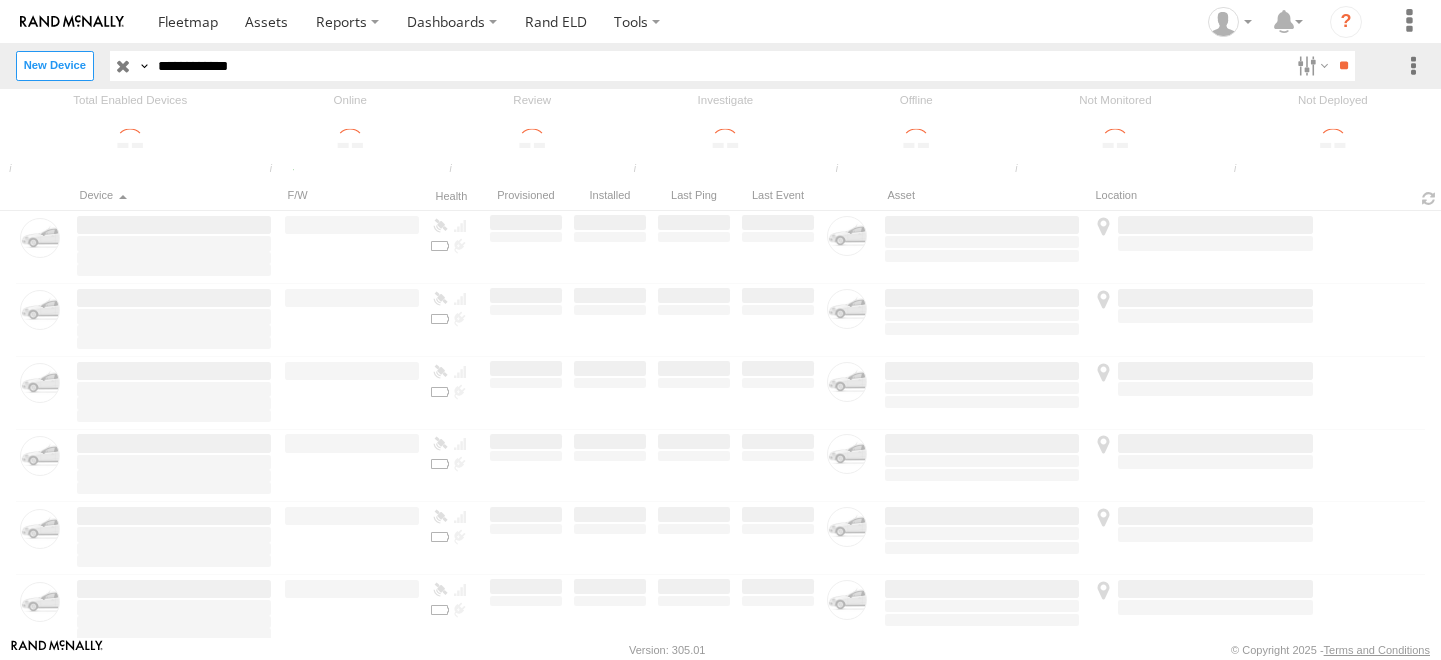 scroll, scrollTop: 0, scrollLeft: 0, axis: both 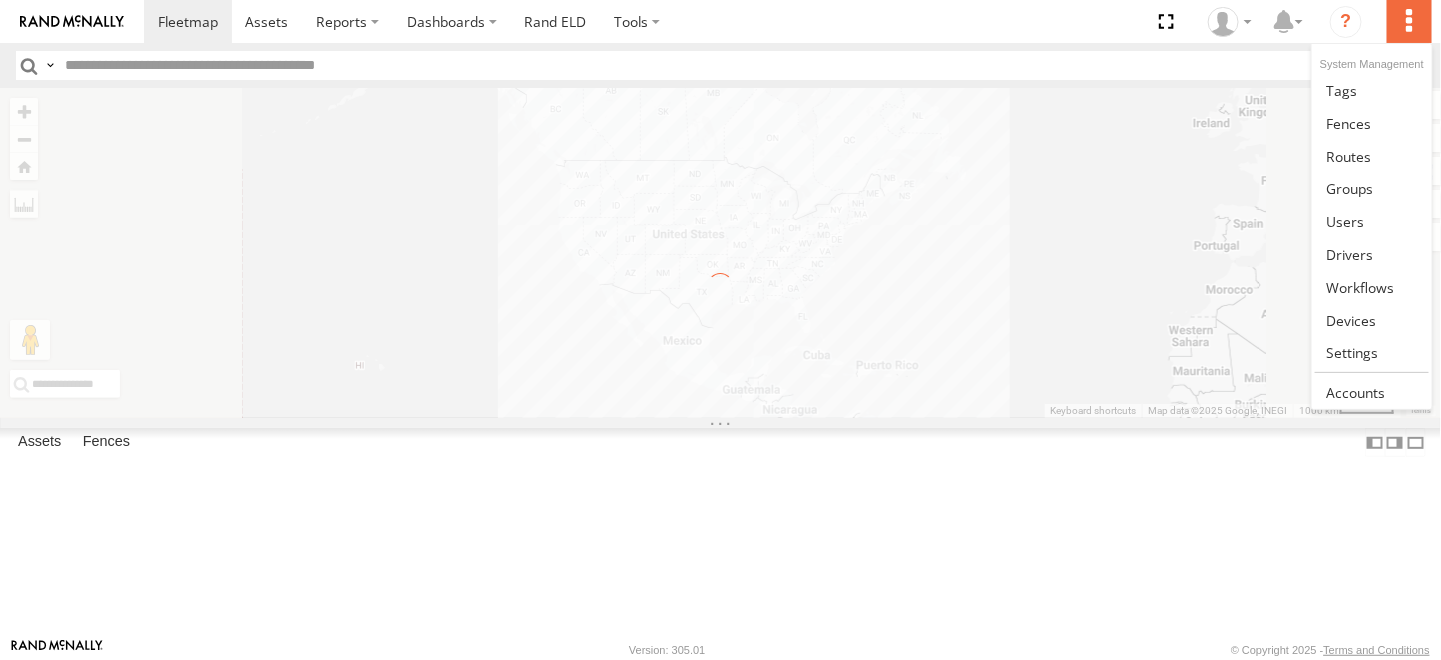 click at bounding box center [1409, 21] 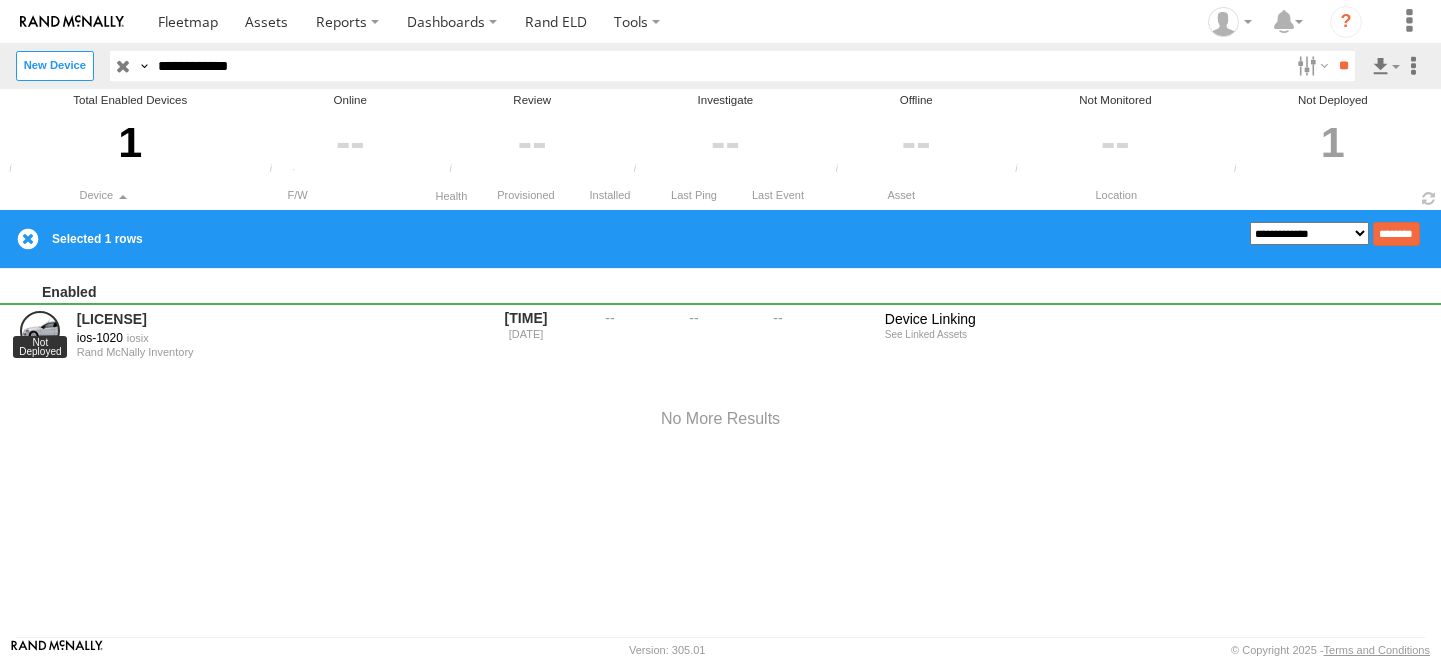 scroll, scrollTop: 0, scrollLeft: 0, axis: both 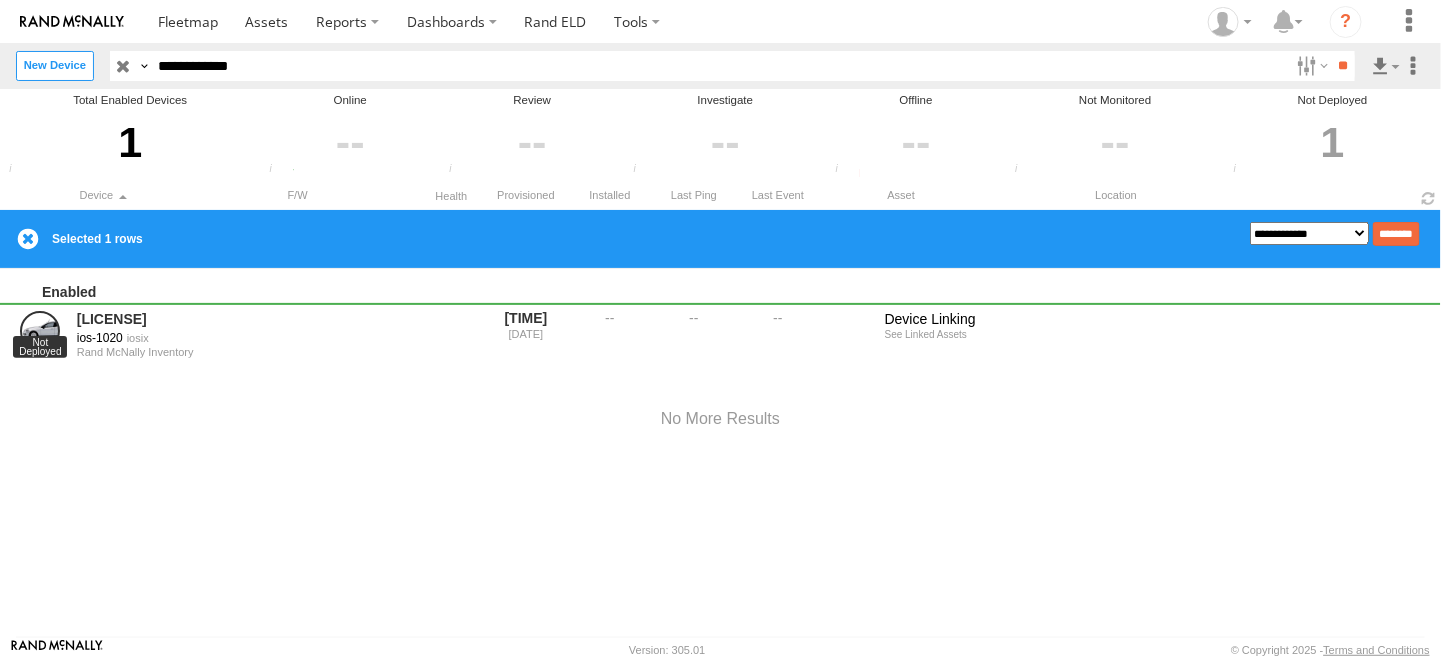 type on "**********" 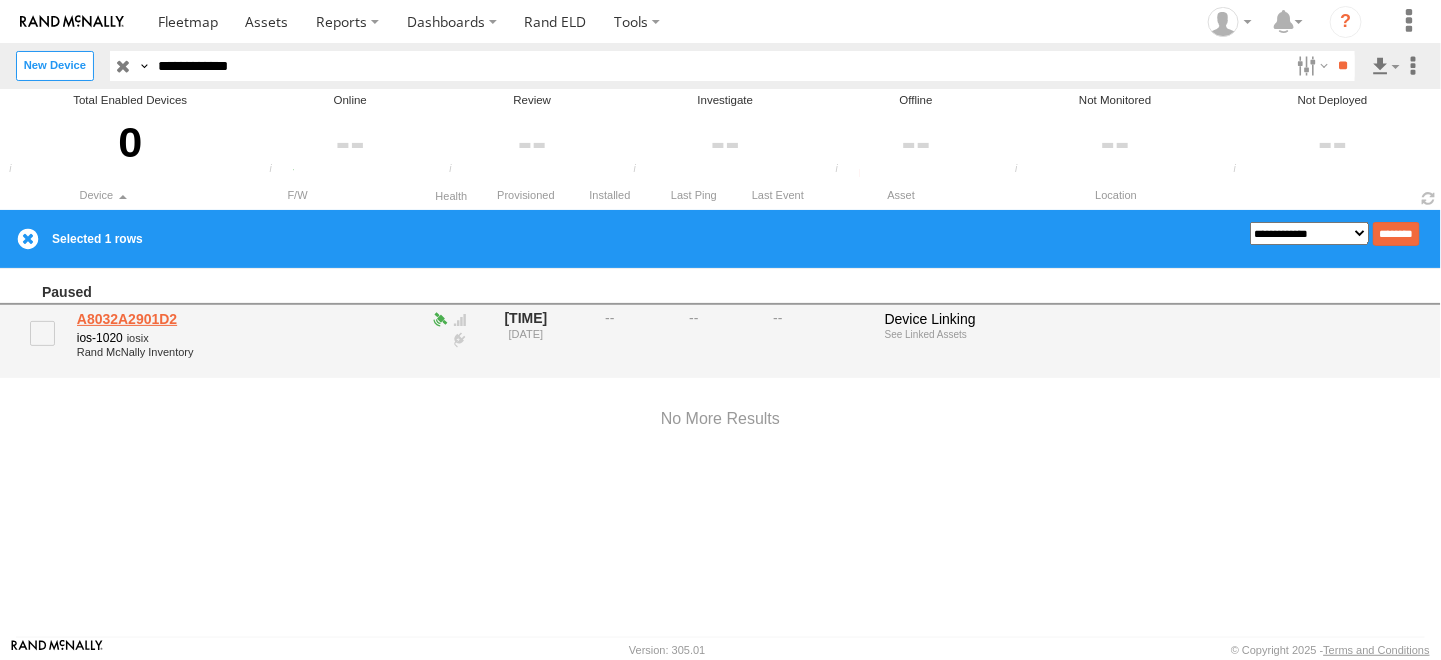 click on "A8032A2901D2" at bounding box center [174, 319] 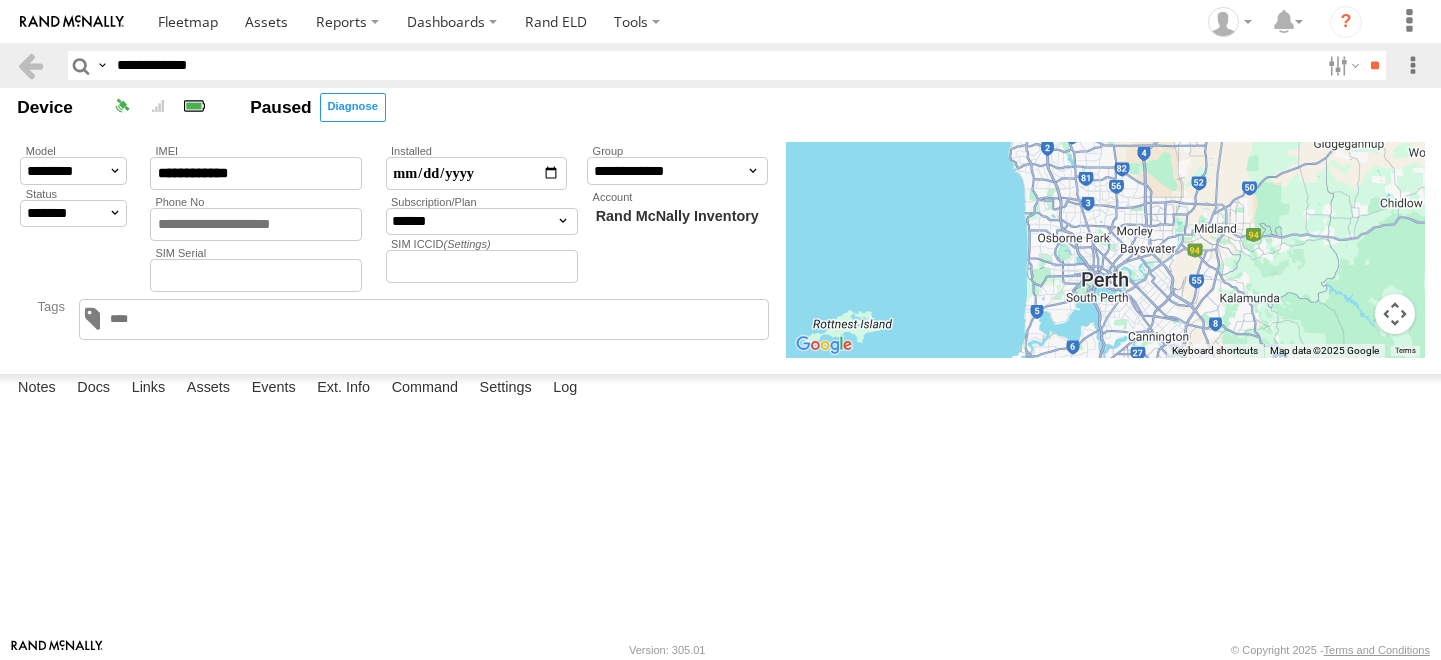 select on "*" 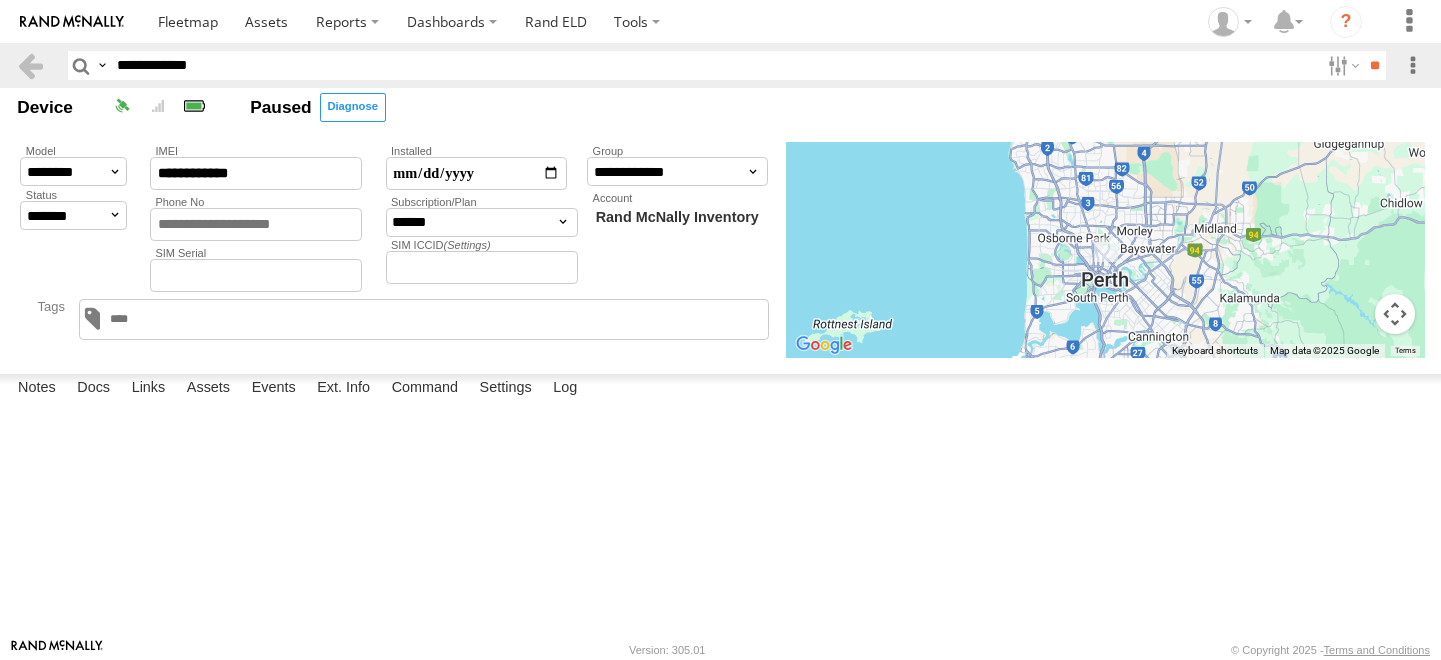 scroll, scrollTop: 0, scrollLeft: 0, axis: both 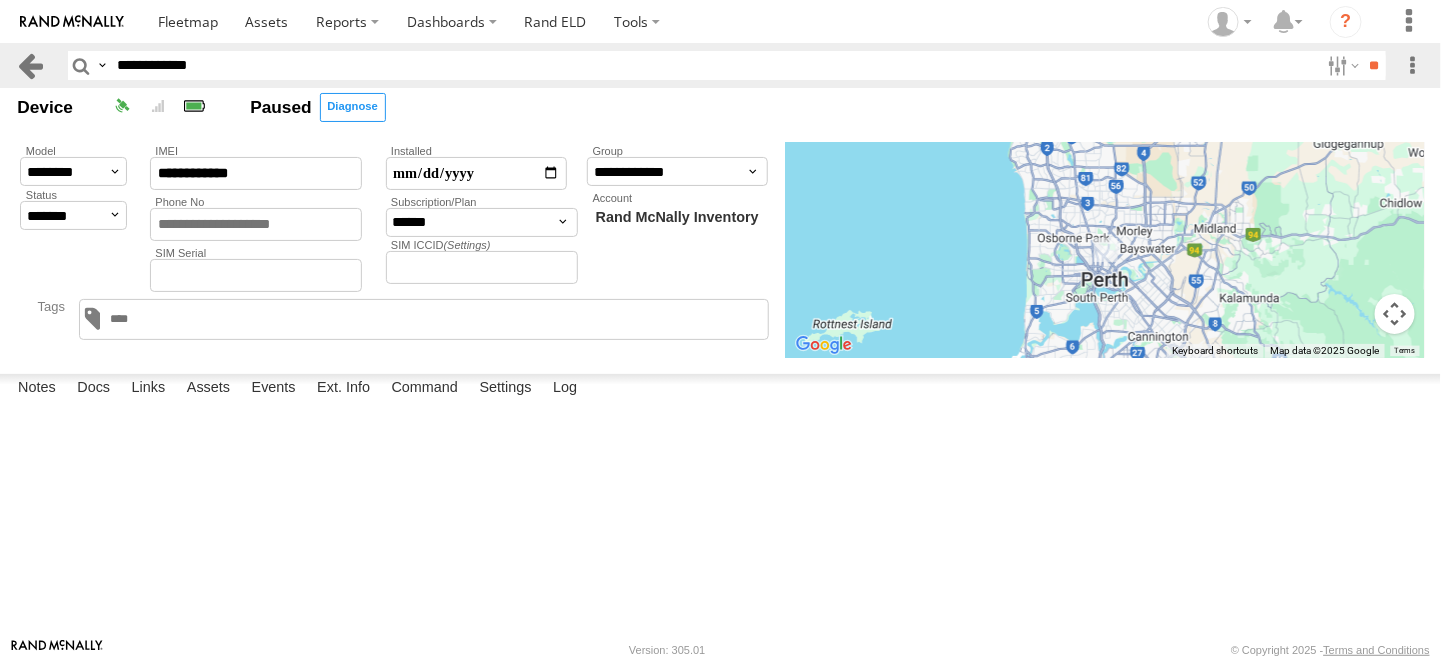 click at bounding box center (30, 65) 